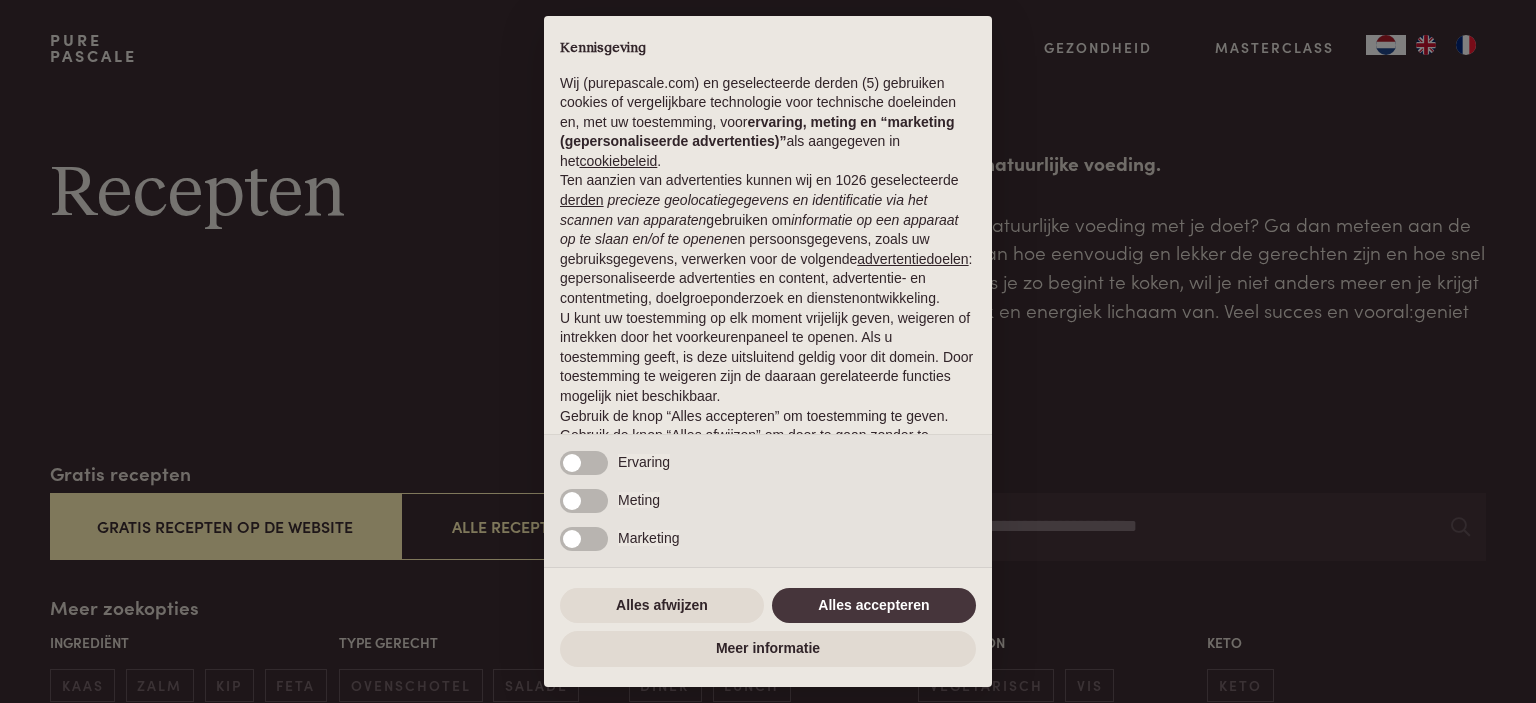 scroll, scrollTop: 0, scrollLeft: 0, axis: both 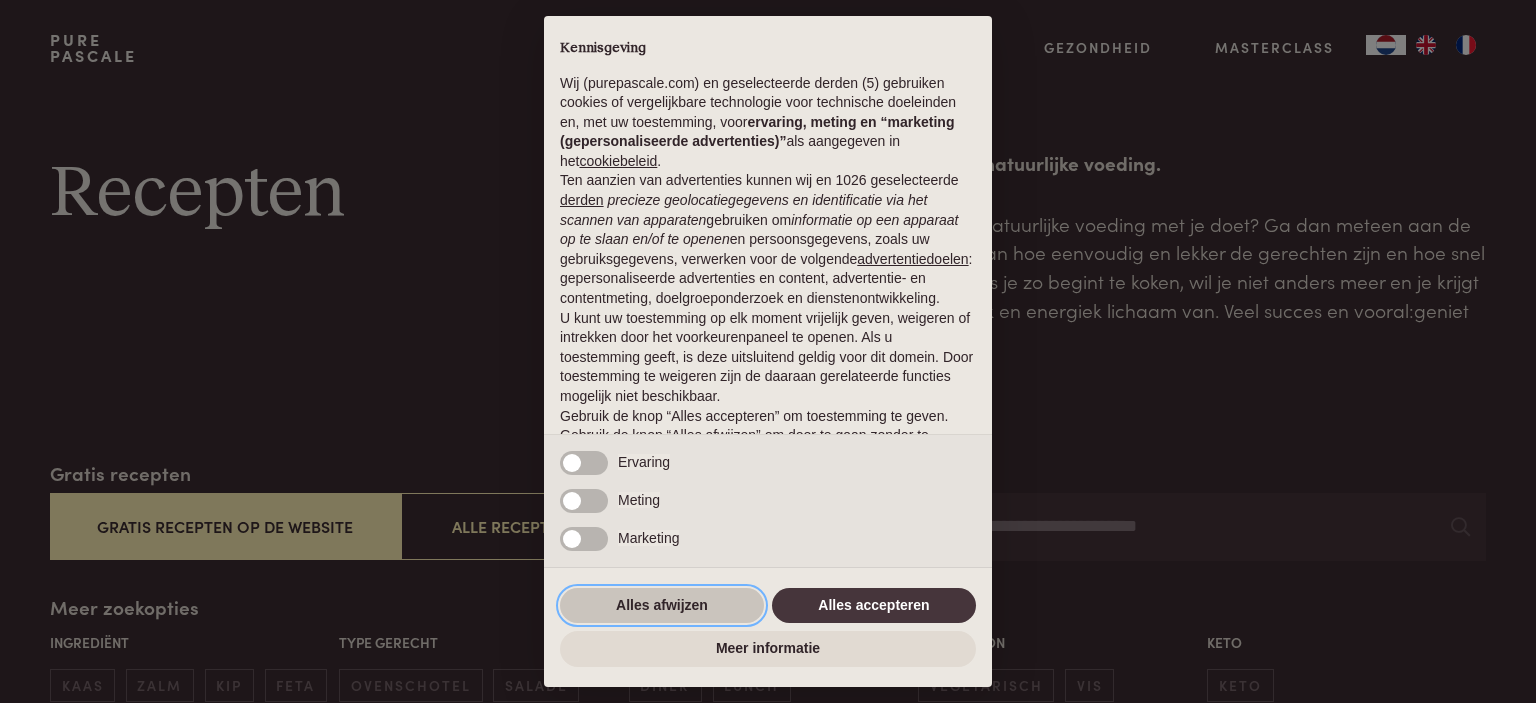 click on "Alles afwijzen" at bounding box center (662, 606) 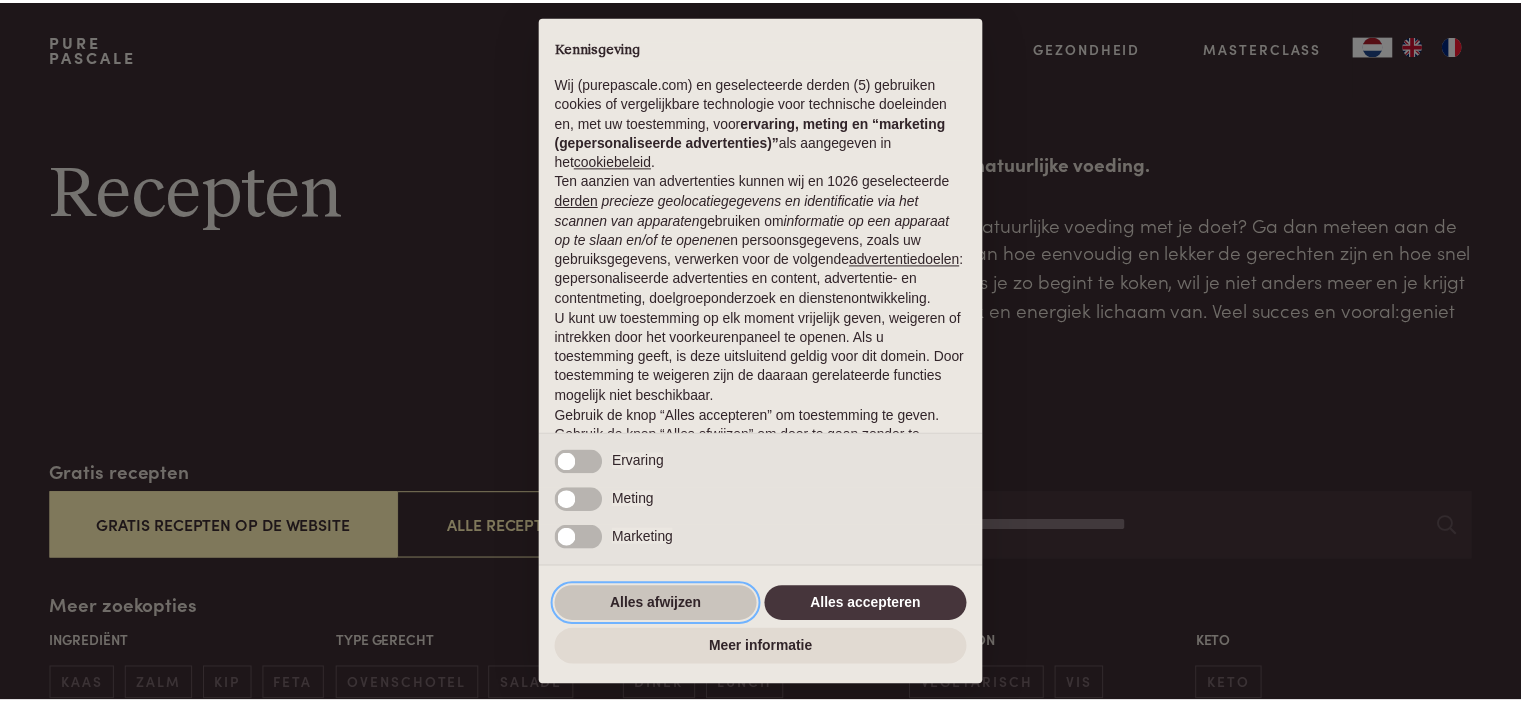 scroll, scrollTop: 100, scrollLeft: 0, axis: vertical 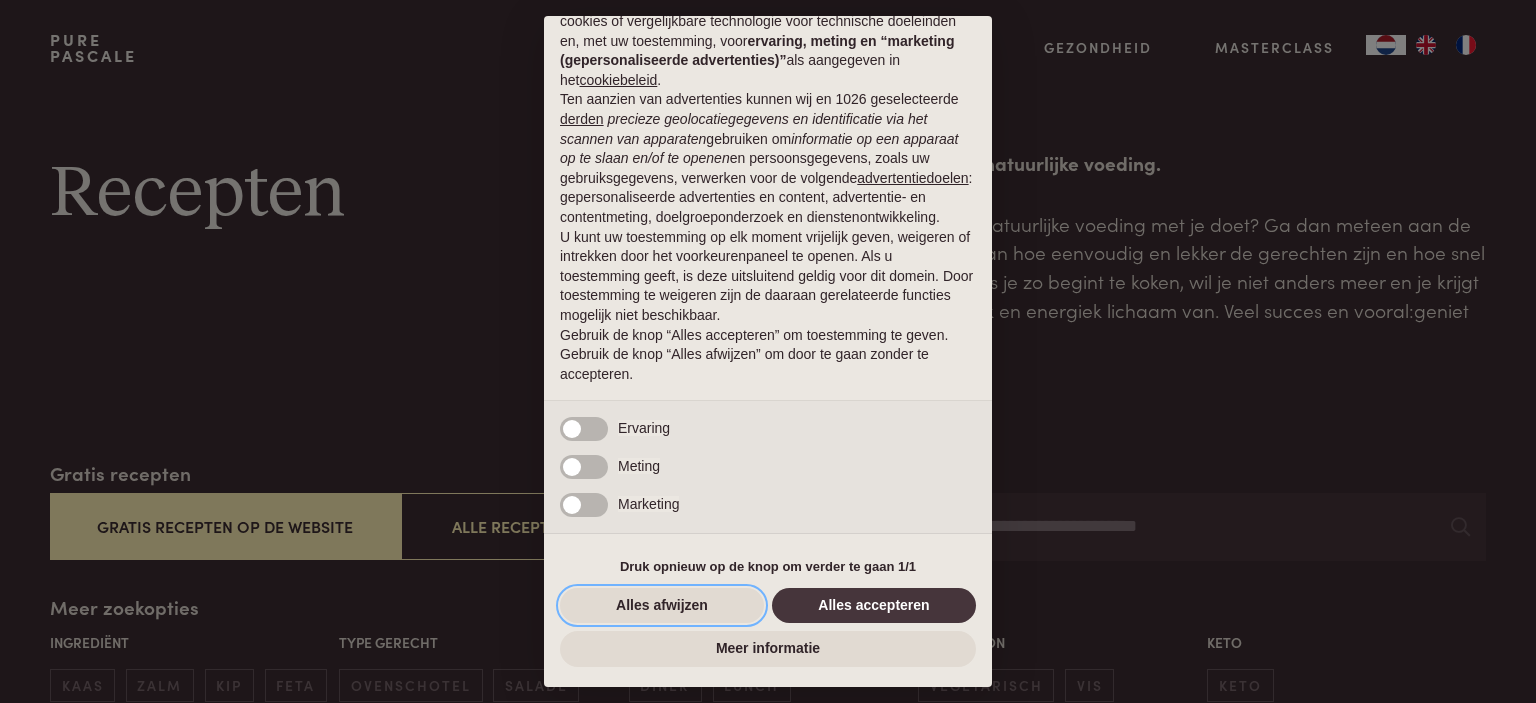 click on "Alles afwijzen" at bounding box center (662, 606) 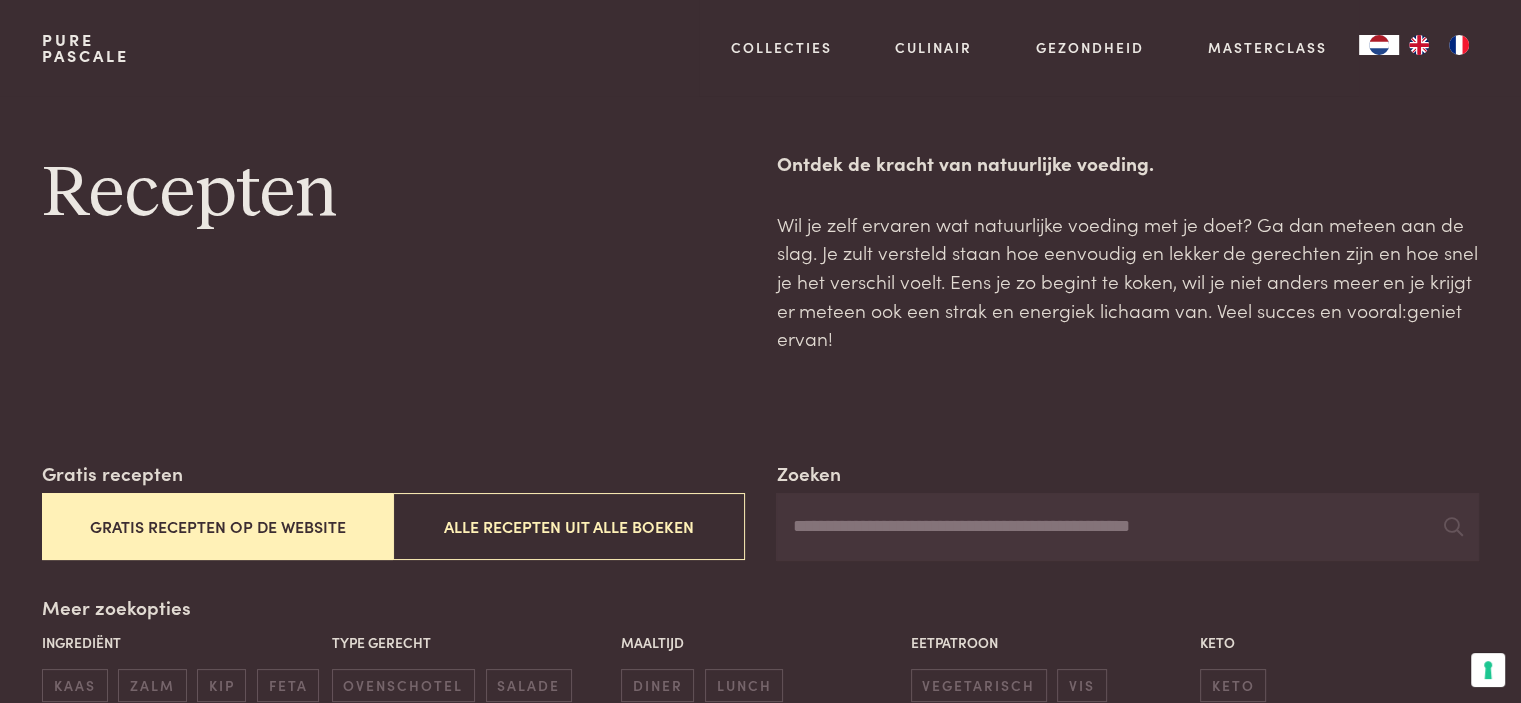click on "Gratis recepten op de website" at bounding box center [217, 526] 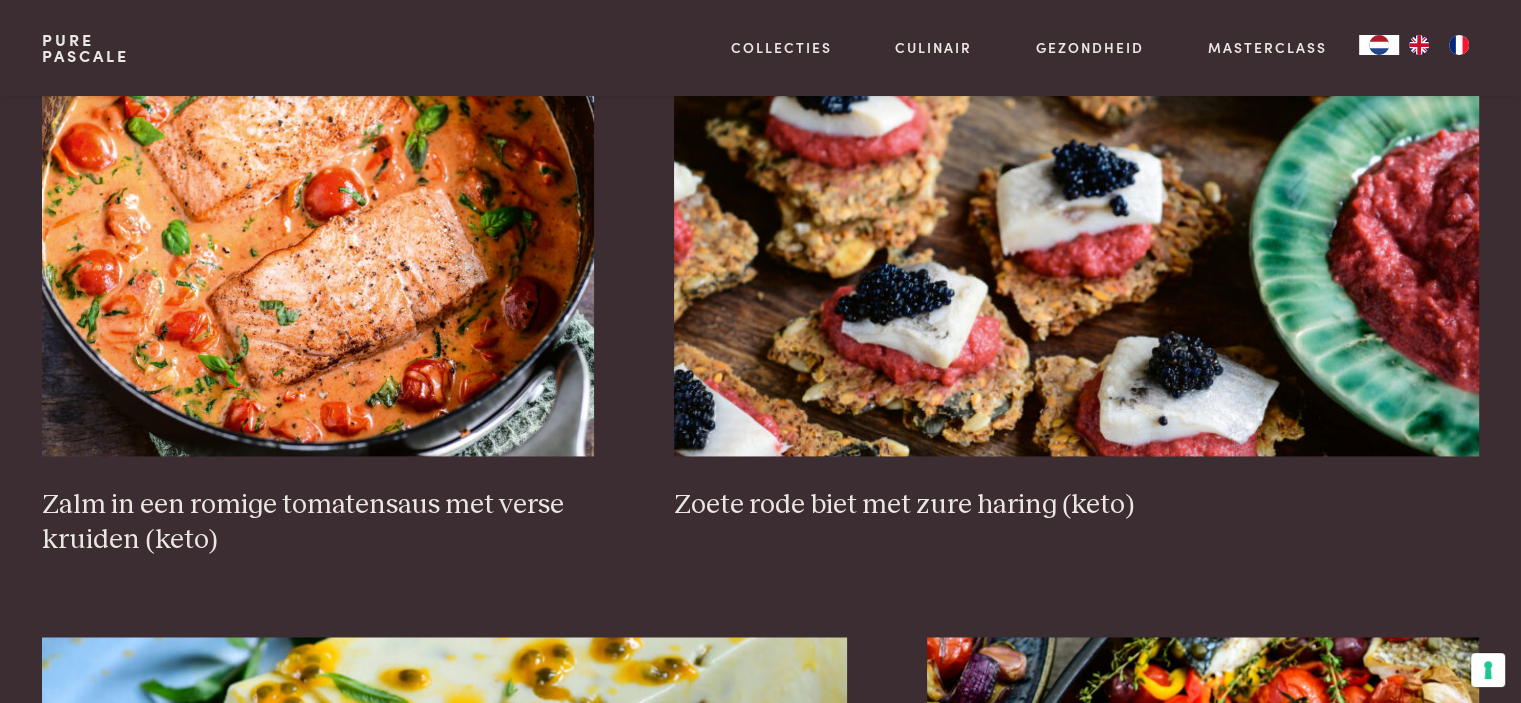 scroll, scrollTop: 2625, scrollLeft: 0, axis: vertical 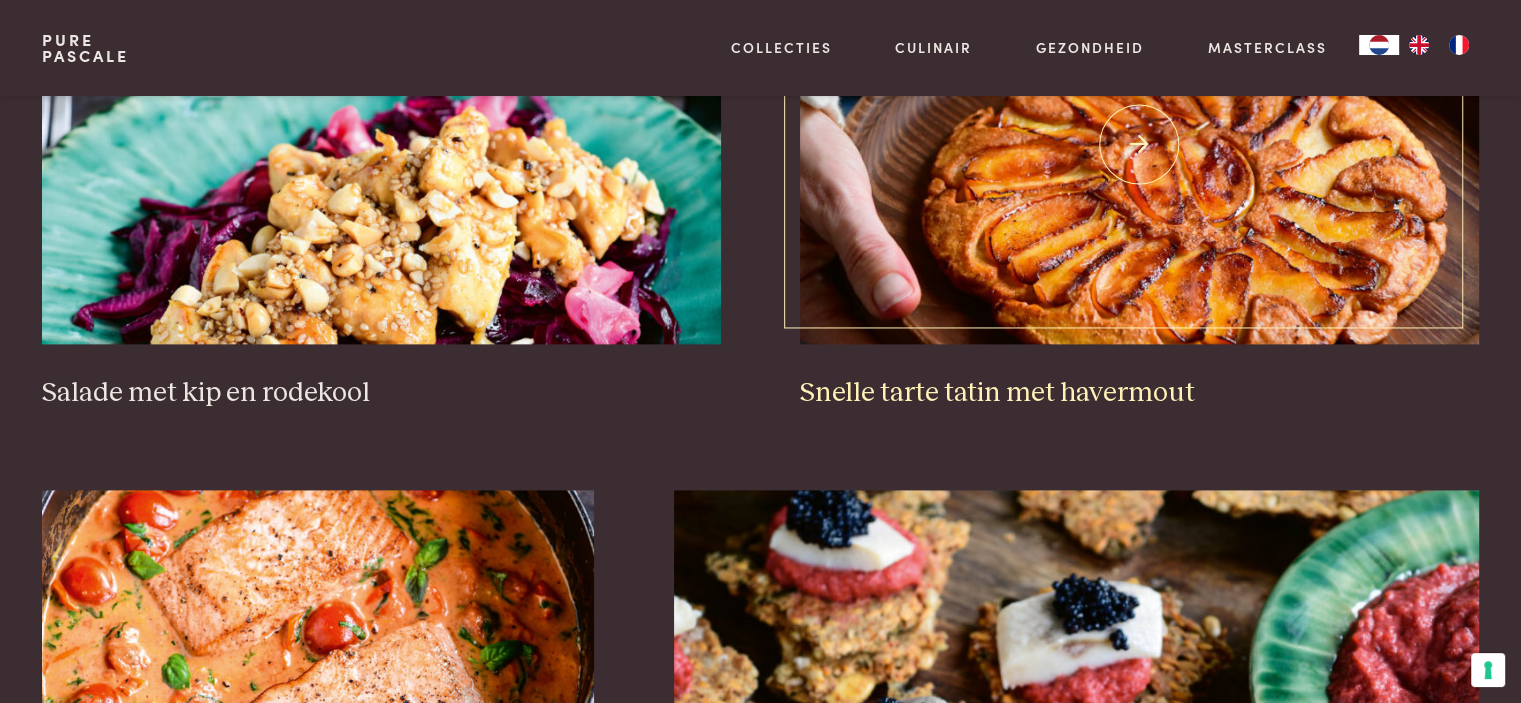 click at bounding box center (1139, 144) 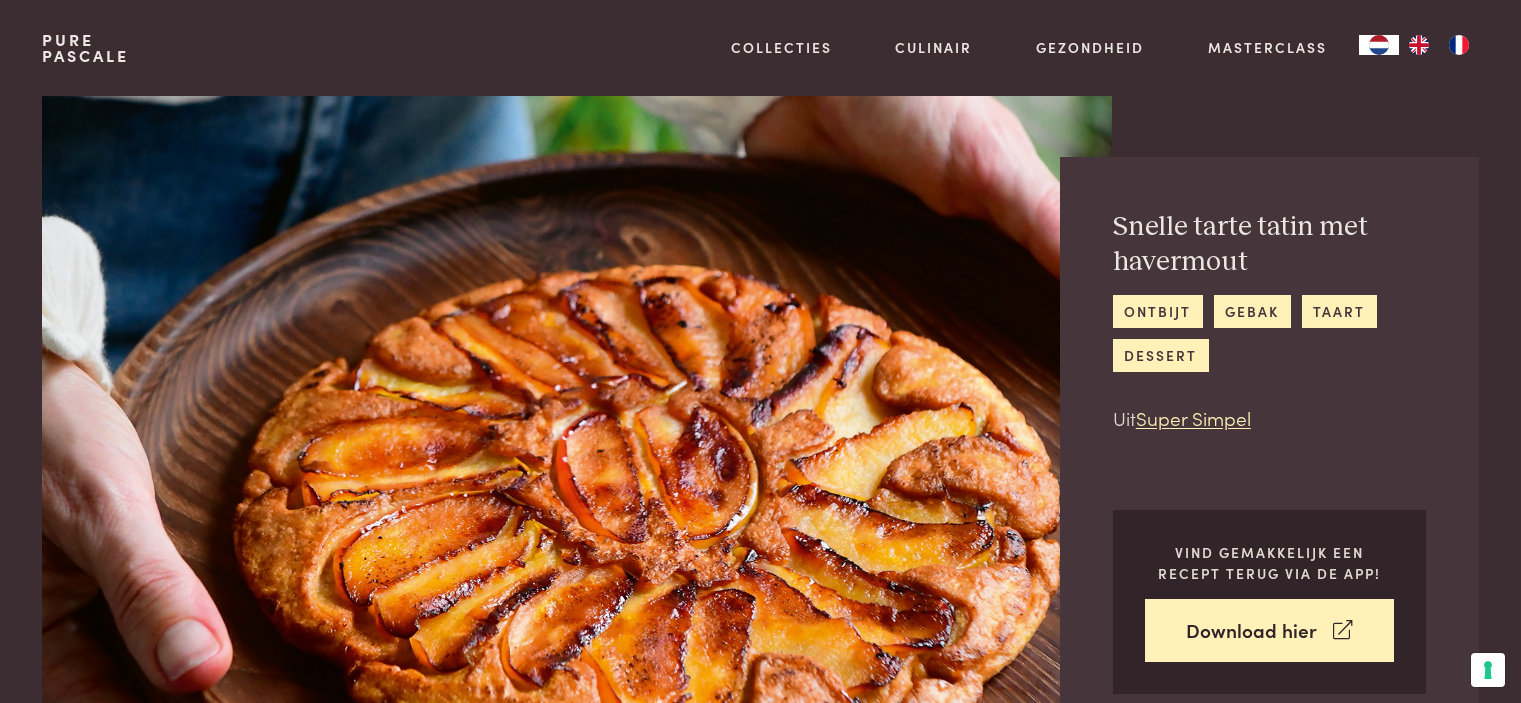 scroll, scrollTop: 0, scrollLeft: 0, axis: both 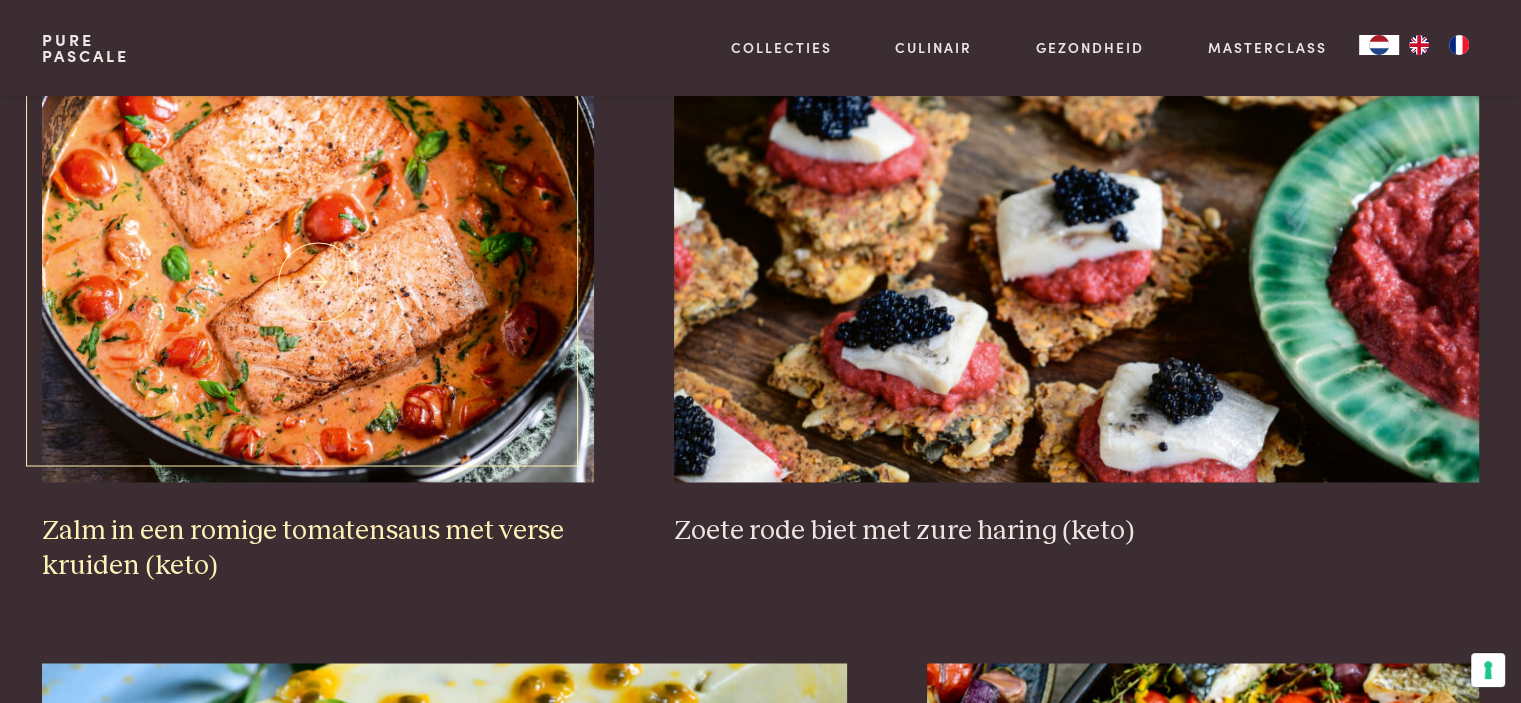 click at bounding box center (318, 282) 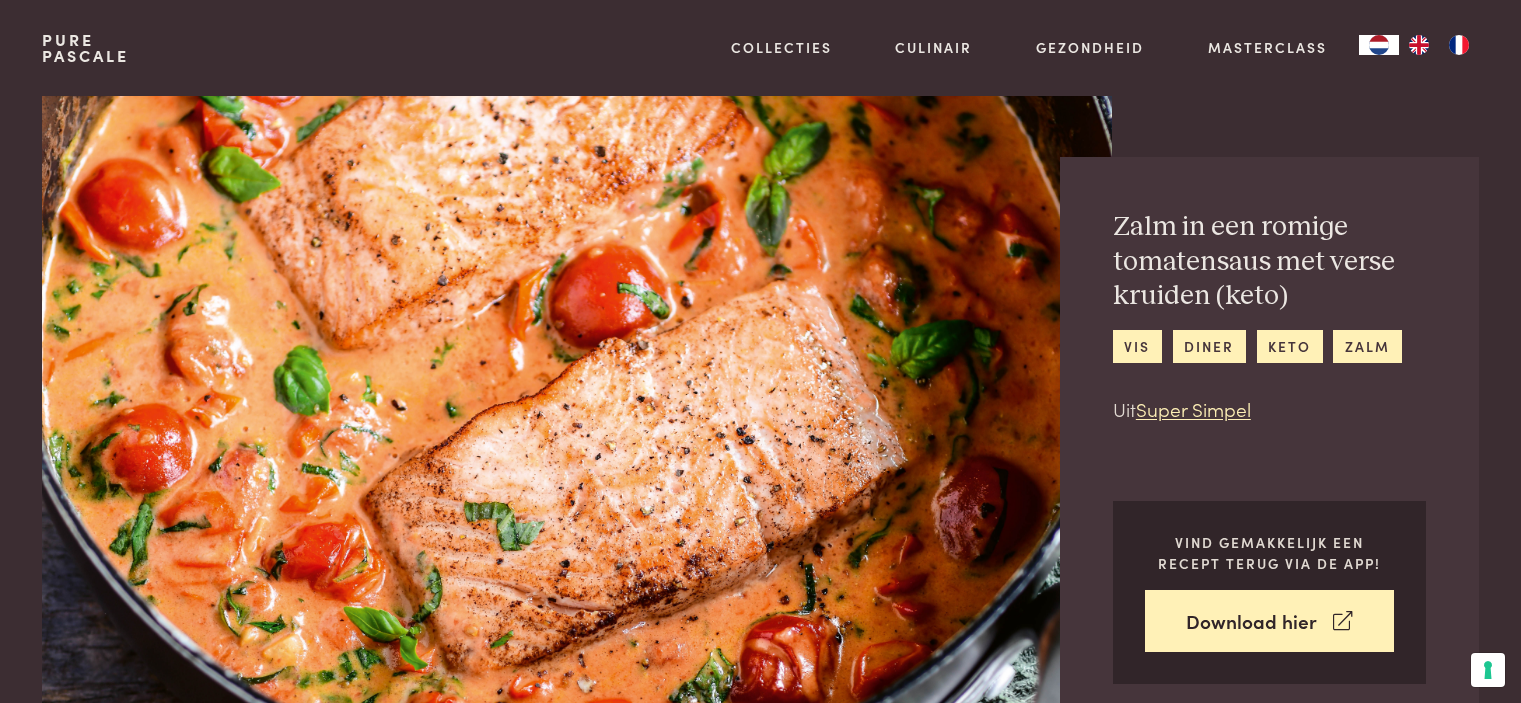 scroll, scrollTop: 0, scrollLeft: 0, axis: both 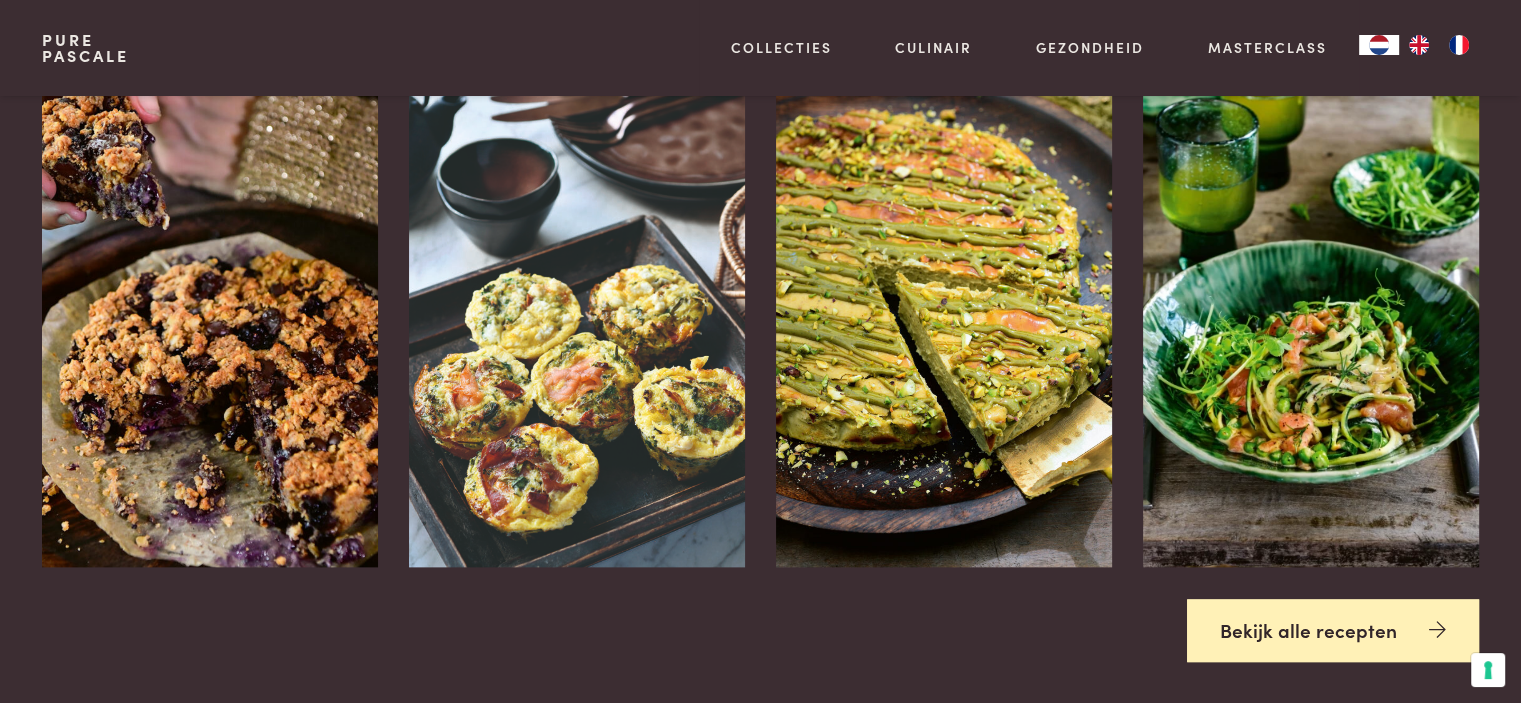 click on "Bekijk alle recepten" at bounding box center (1333, 630) 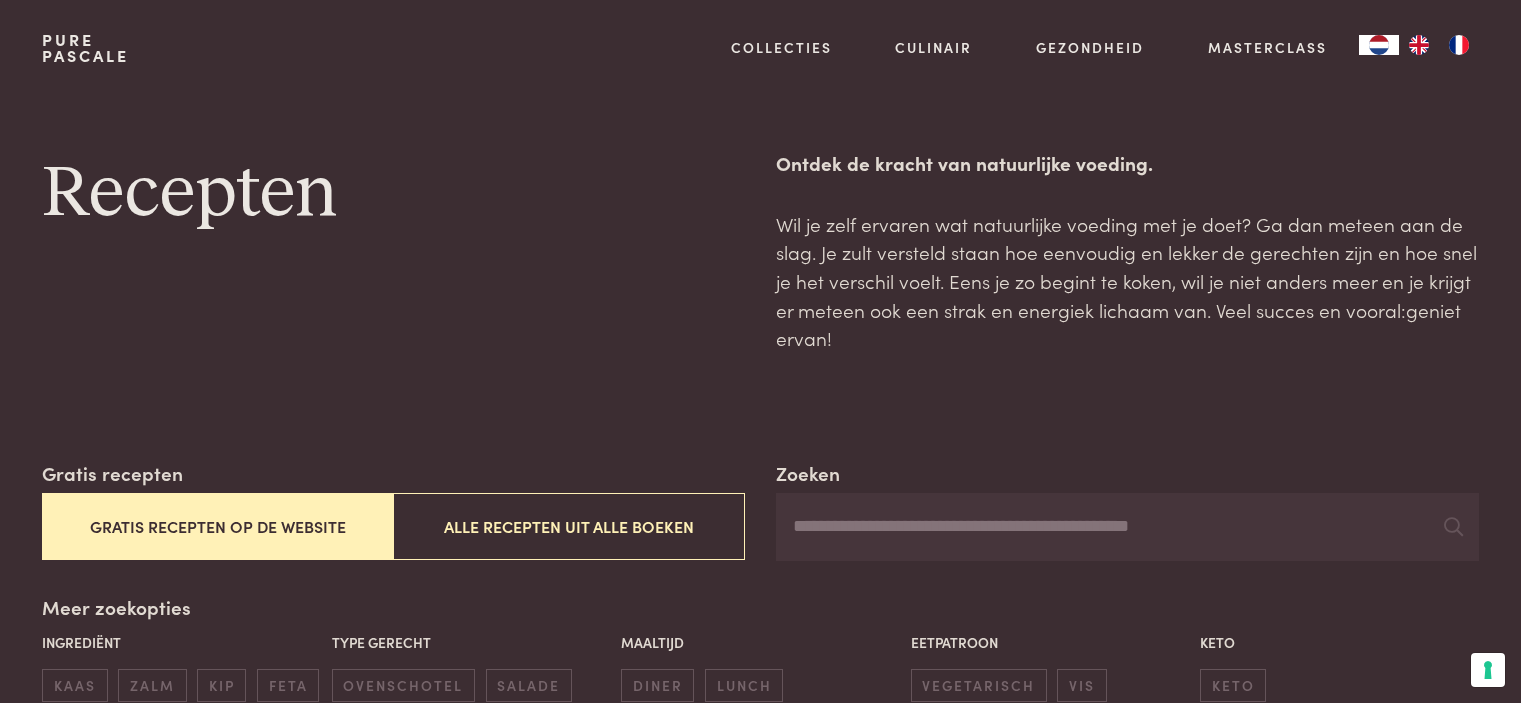 scroll, scrollTop: 0, scrollLeft: 0, axis: both 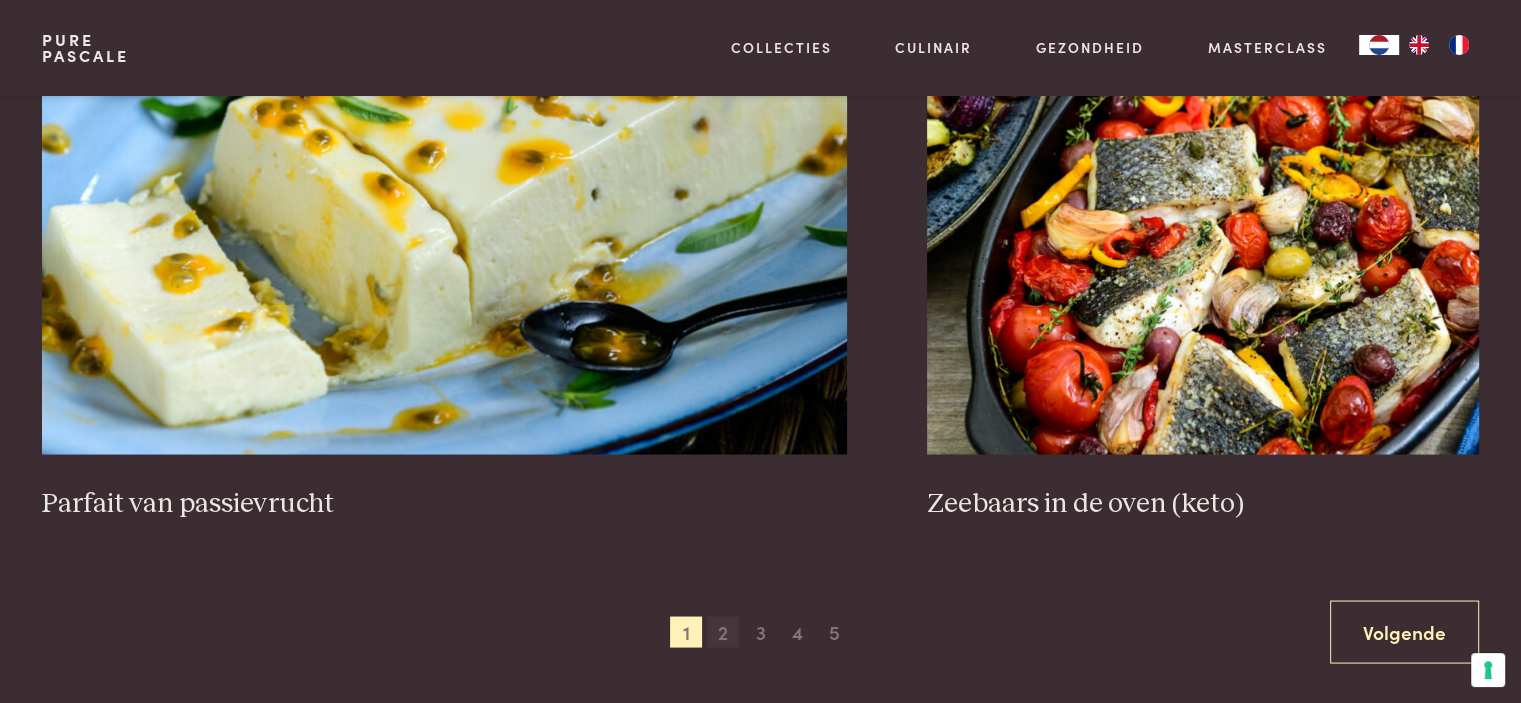 click on "2" at bounding box center [723, 632] 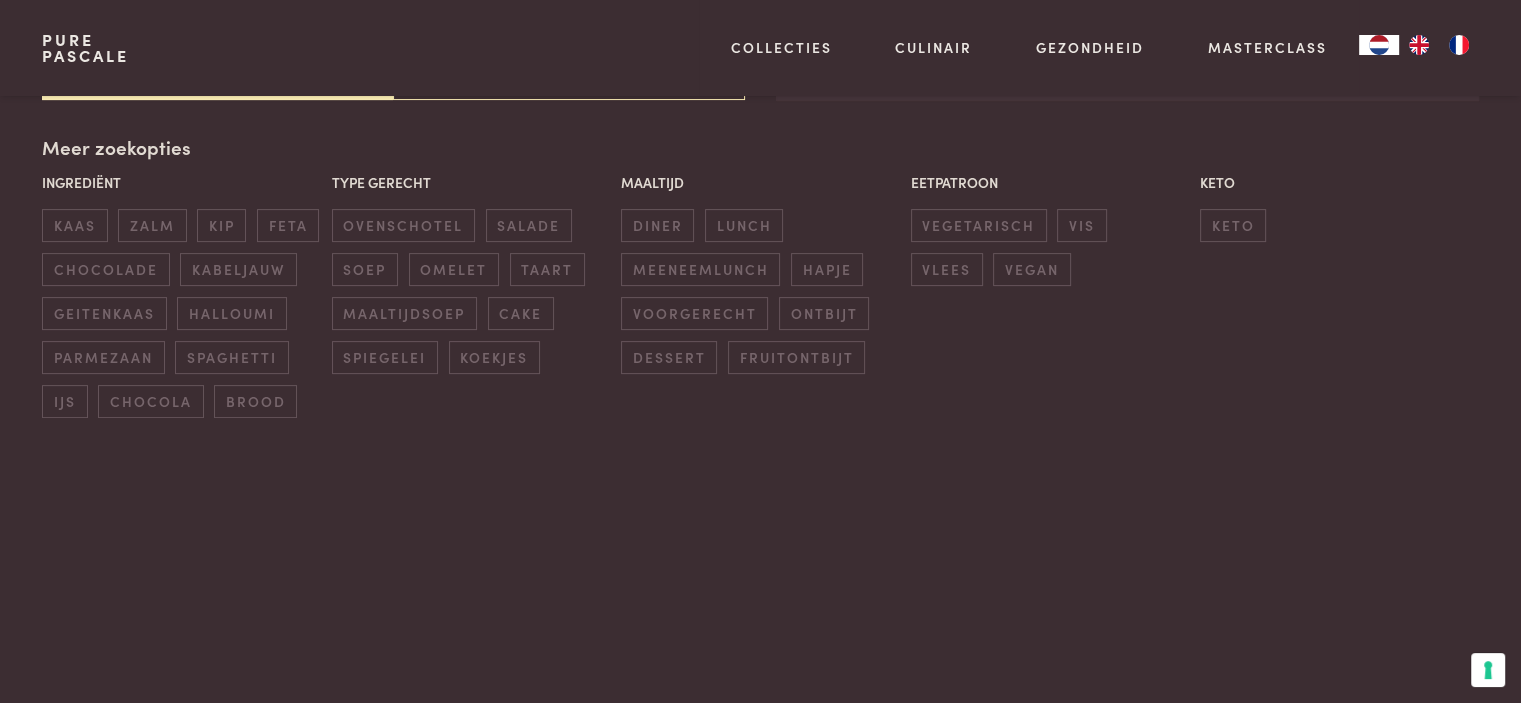 scroll, scrollTop: 459, scrollLeft: 0, axis: vertical 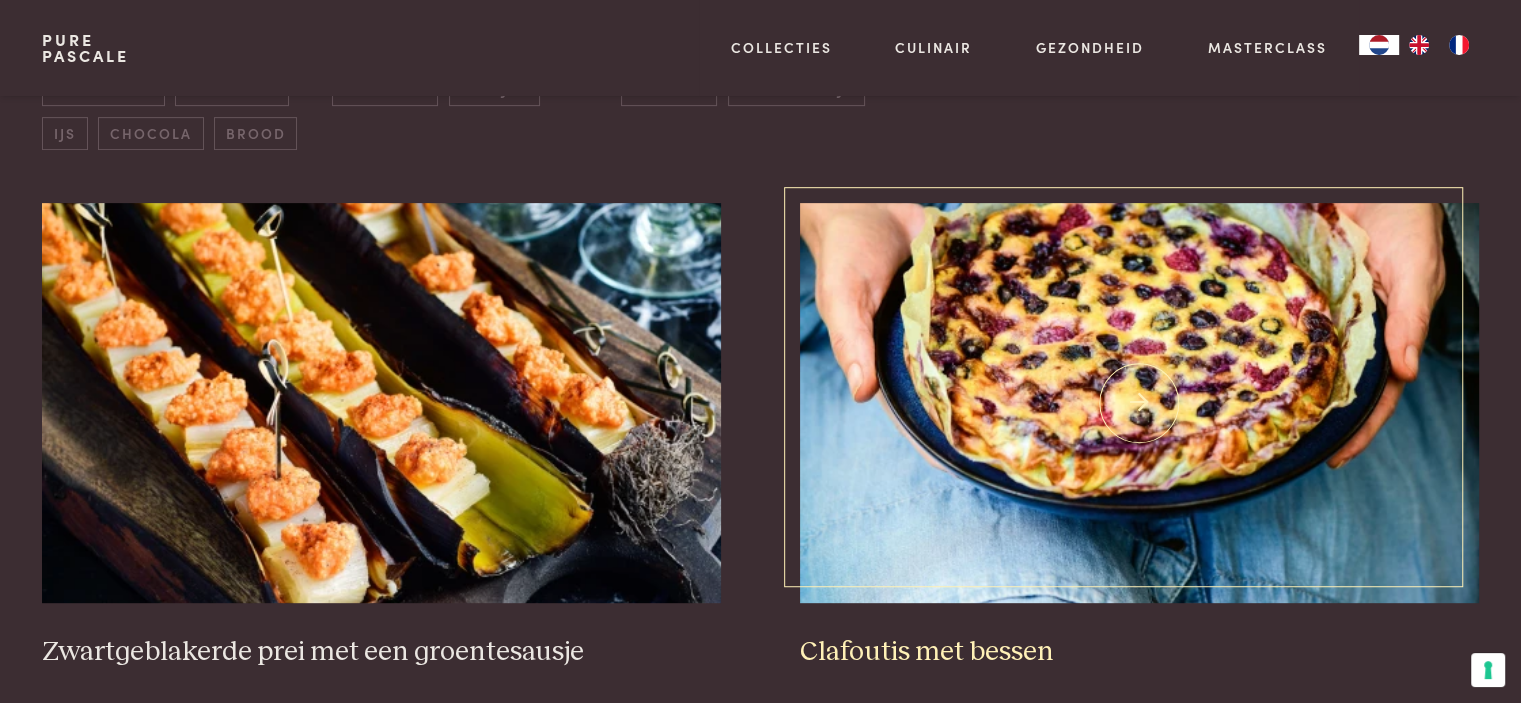 click at bounding box center [1139, 403] 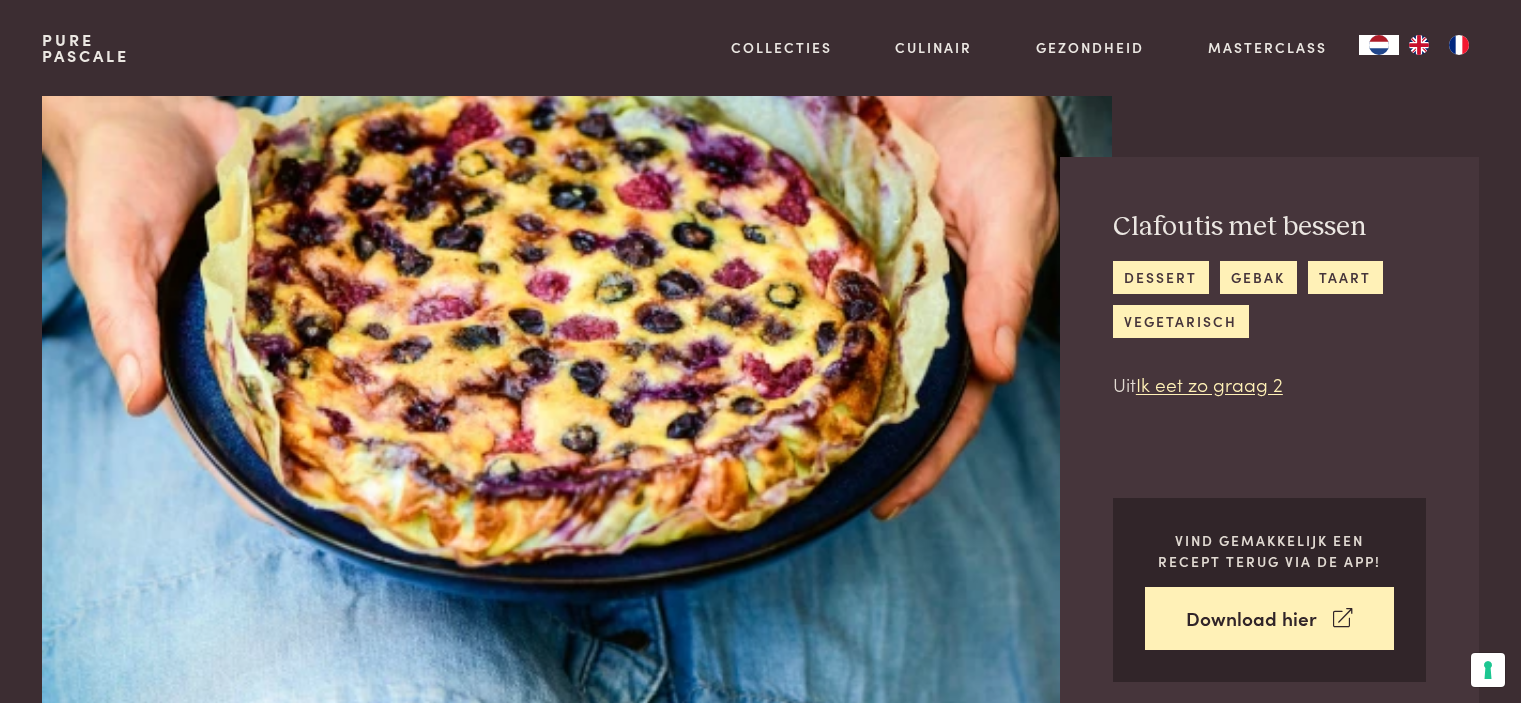 scroll, scrollTop: 0, scrollLeft: 0, axis: both 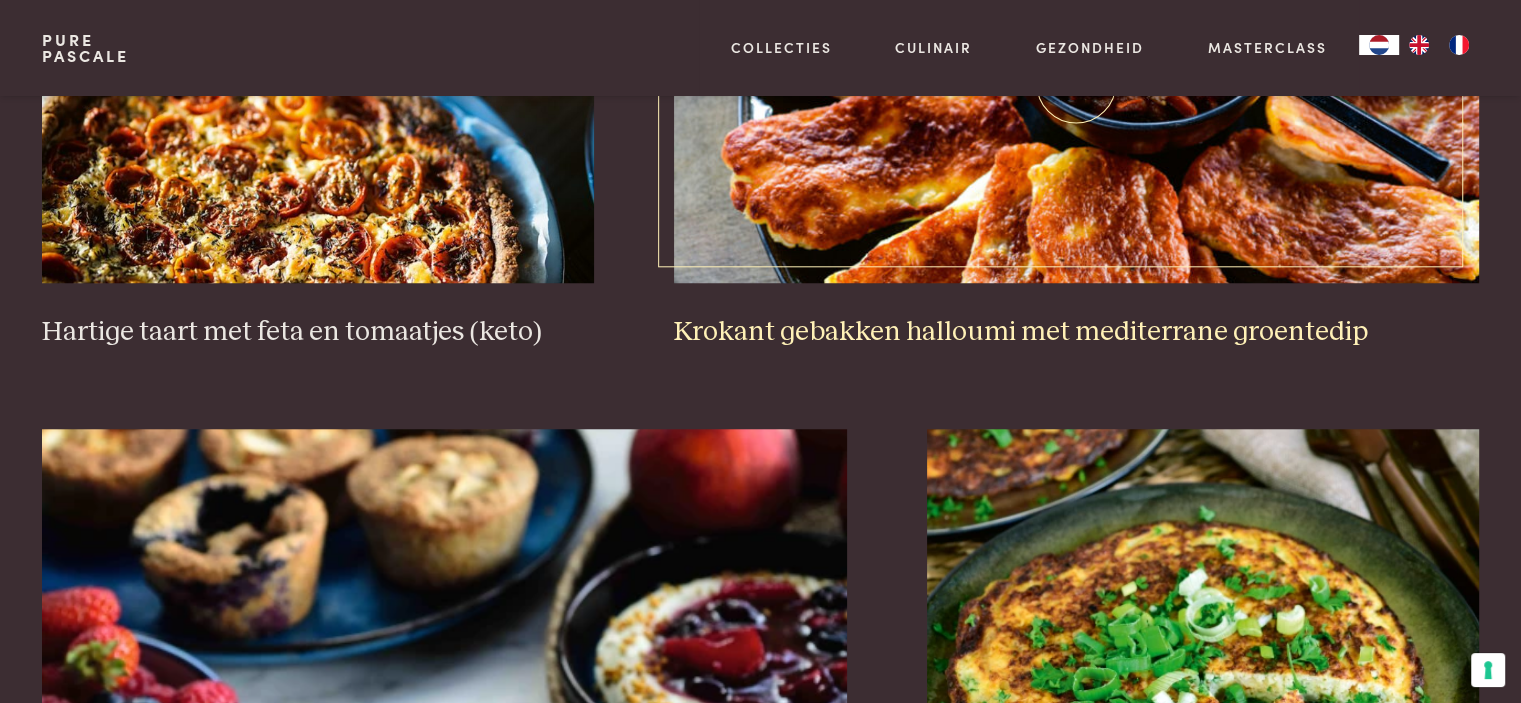 click at bounding box center (1076, 83) 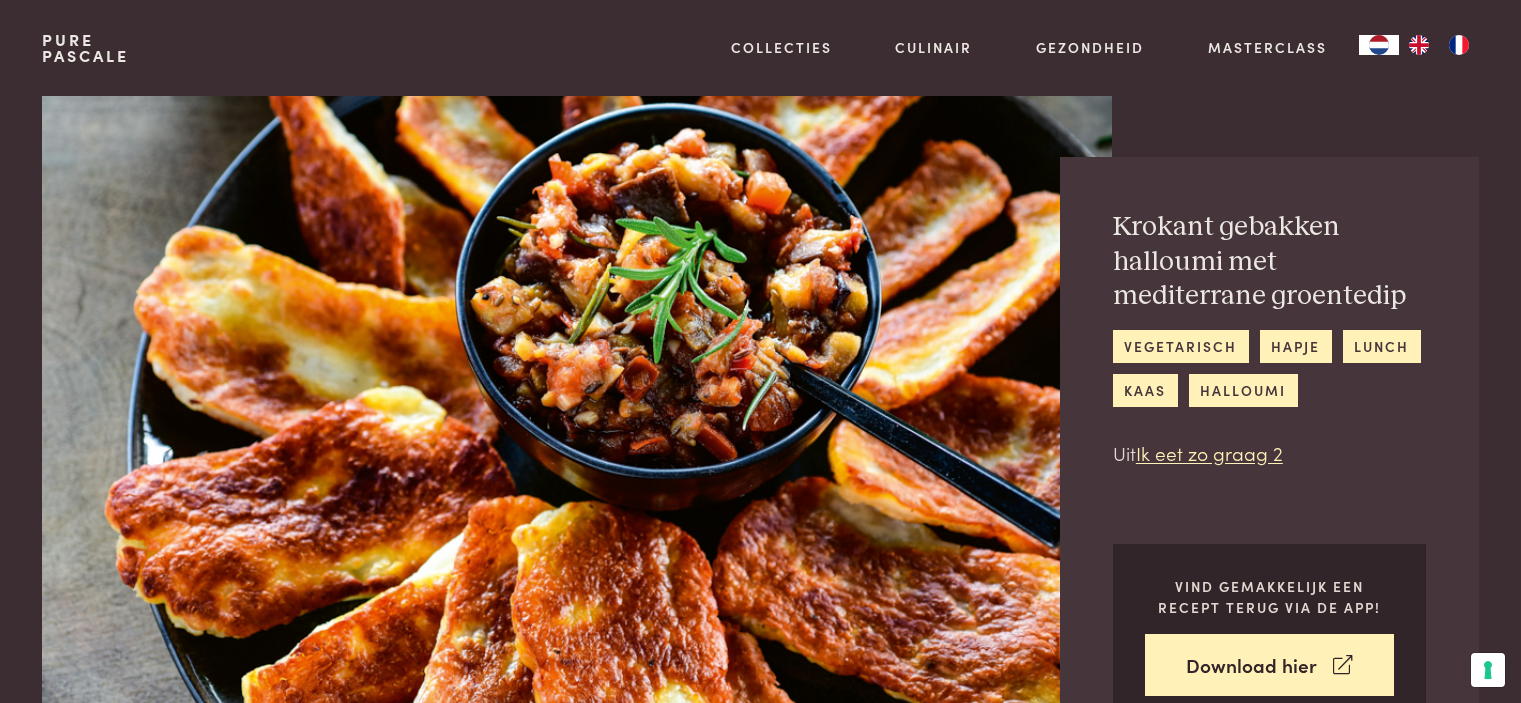 scroll, scrollTop: 0, scrollLeft: 0, axis: both 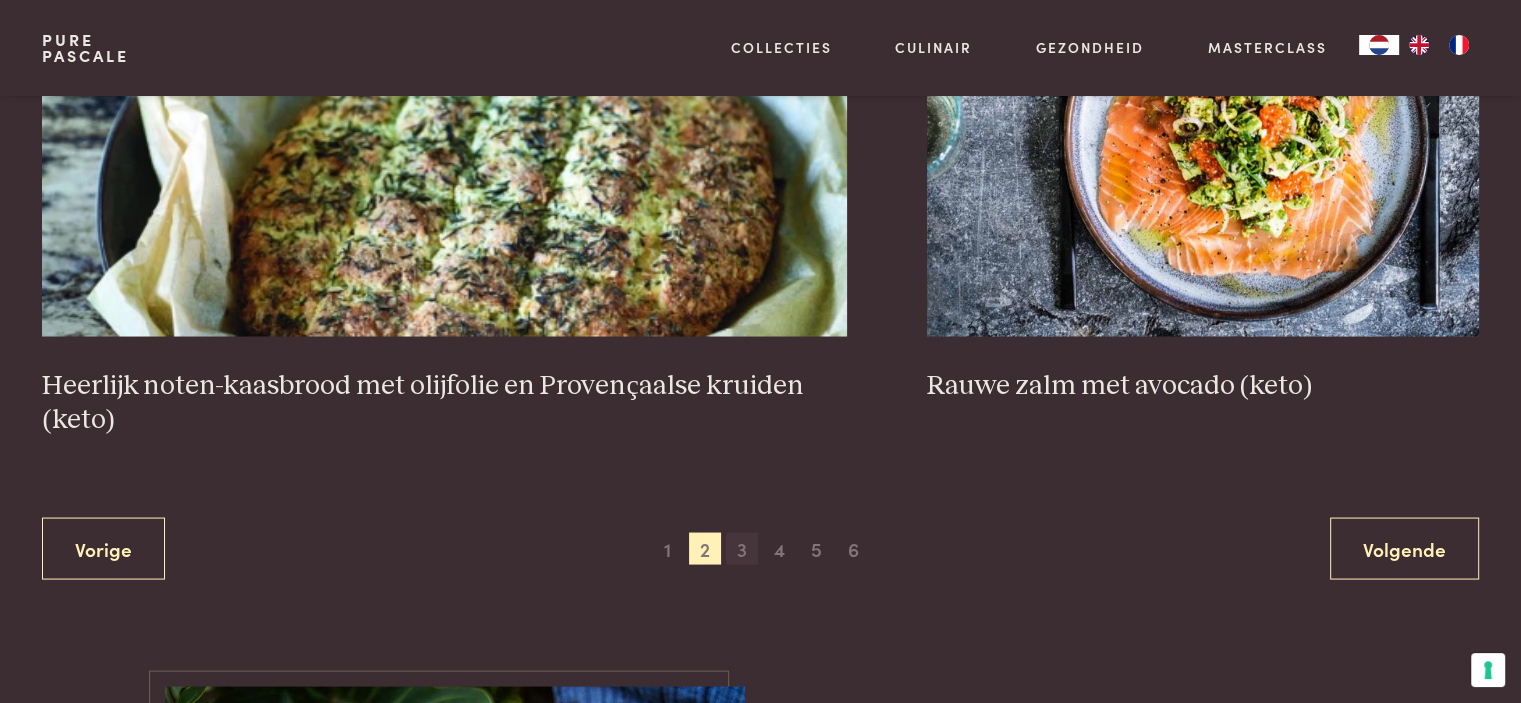 click on "3" at bounding box center (742, 548) 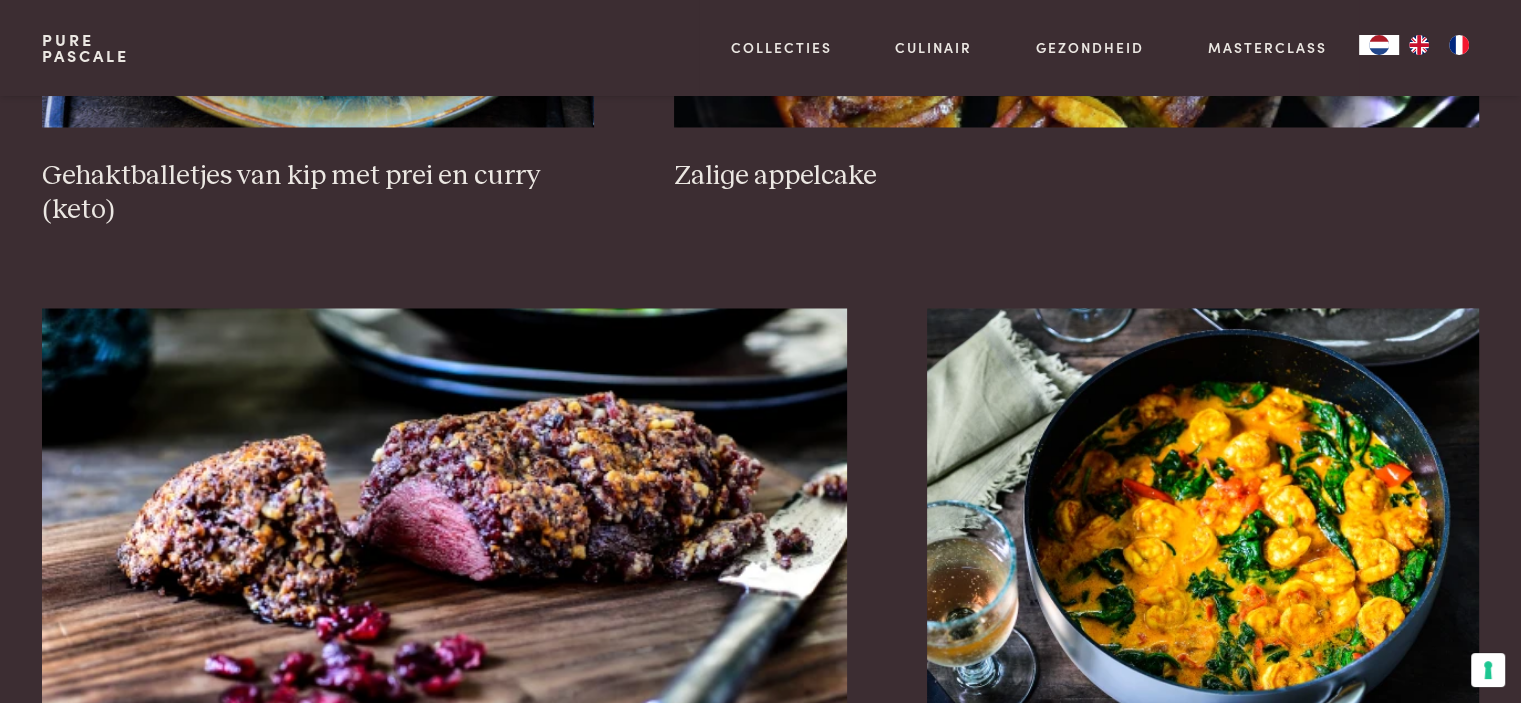 scroll, scrollTop: 3926, scrollLeft: 0, axis: vertical 